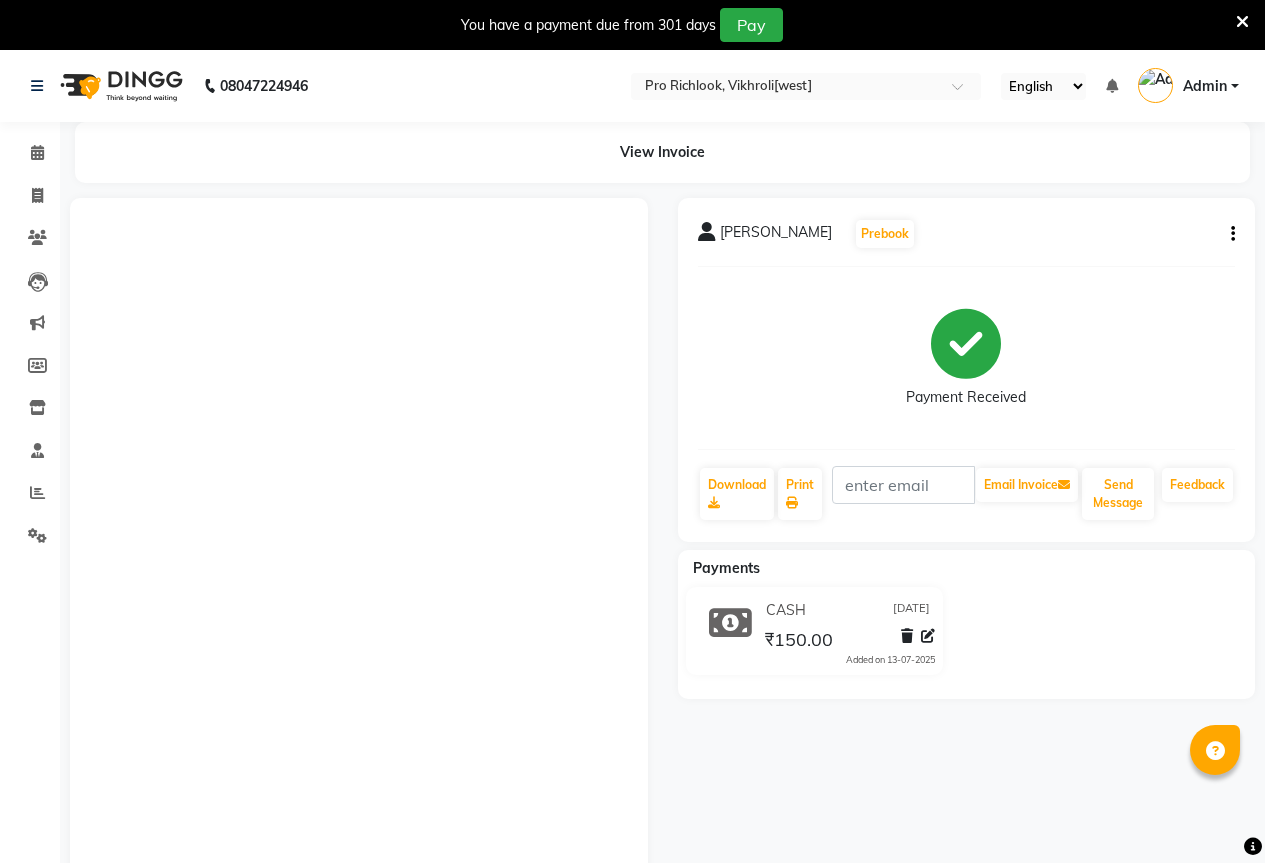 scroll, scrollTop: 140, scrollLeft: 0, axis: vertical 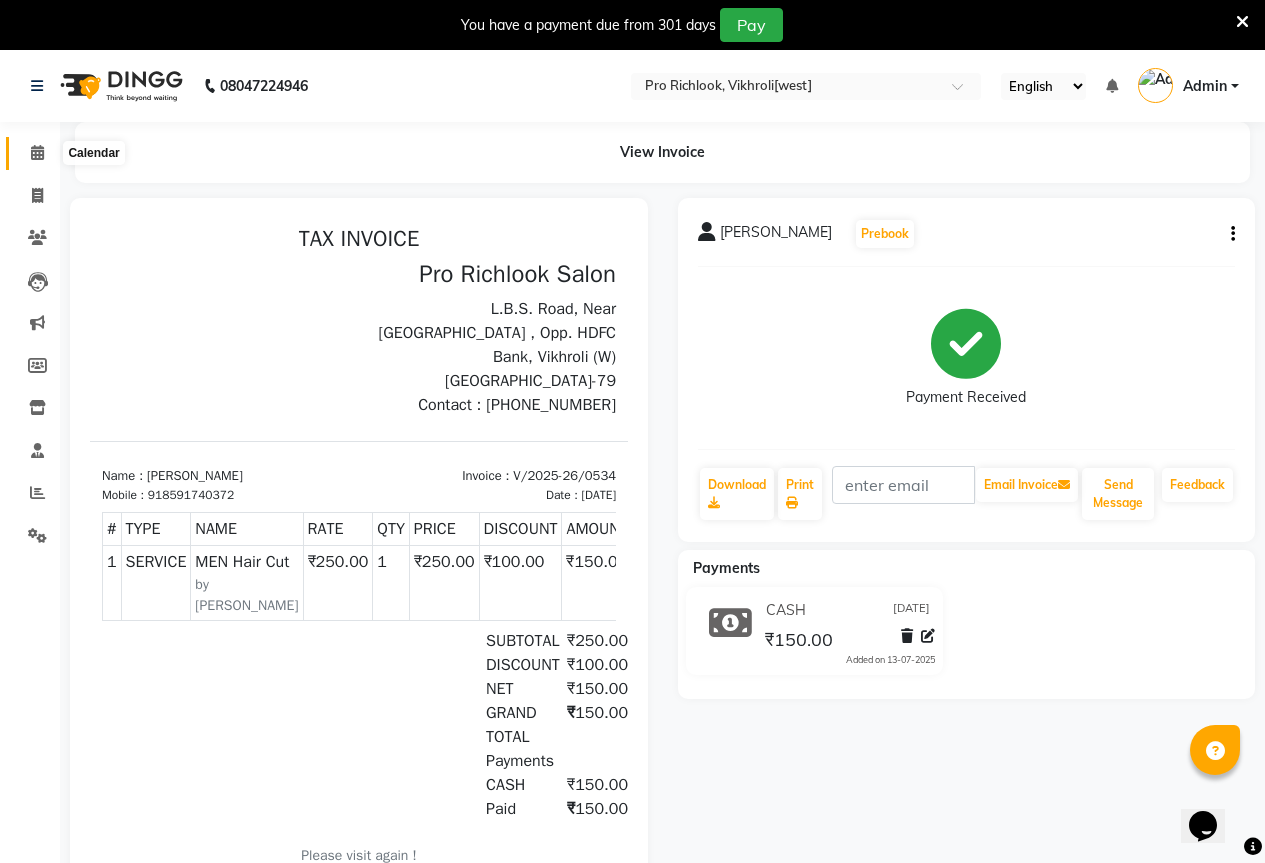 click 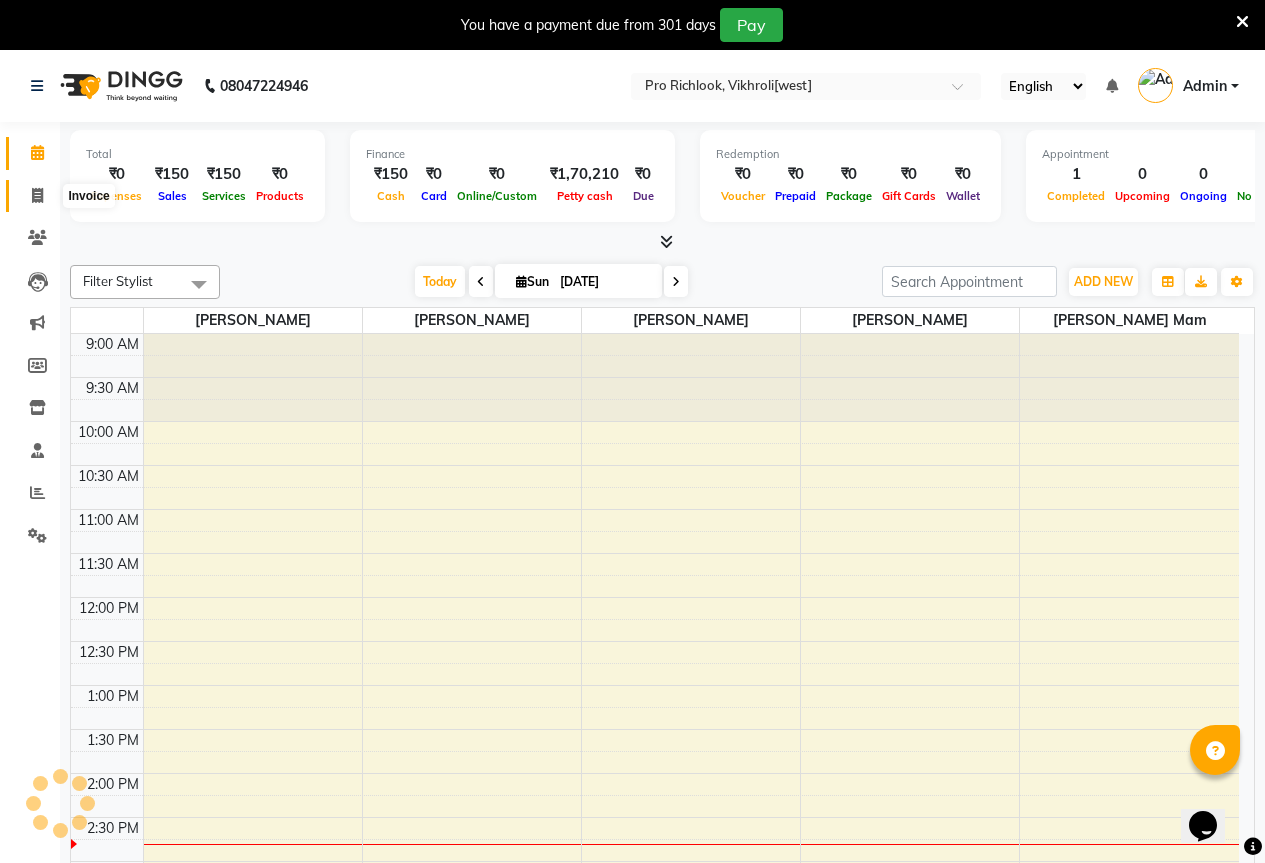 click 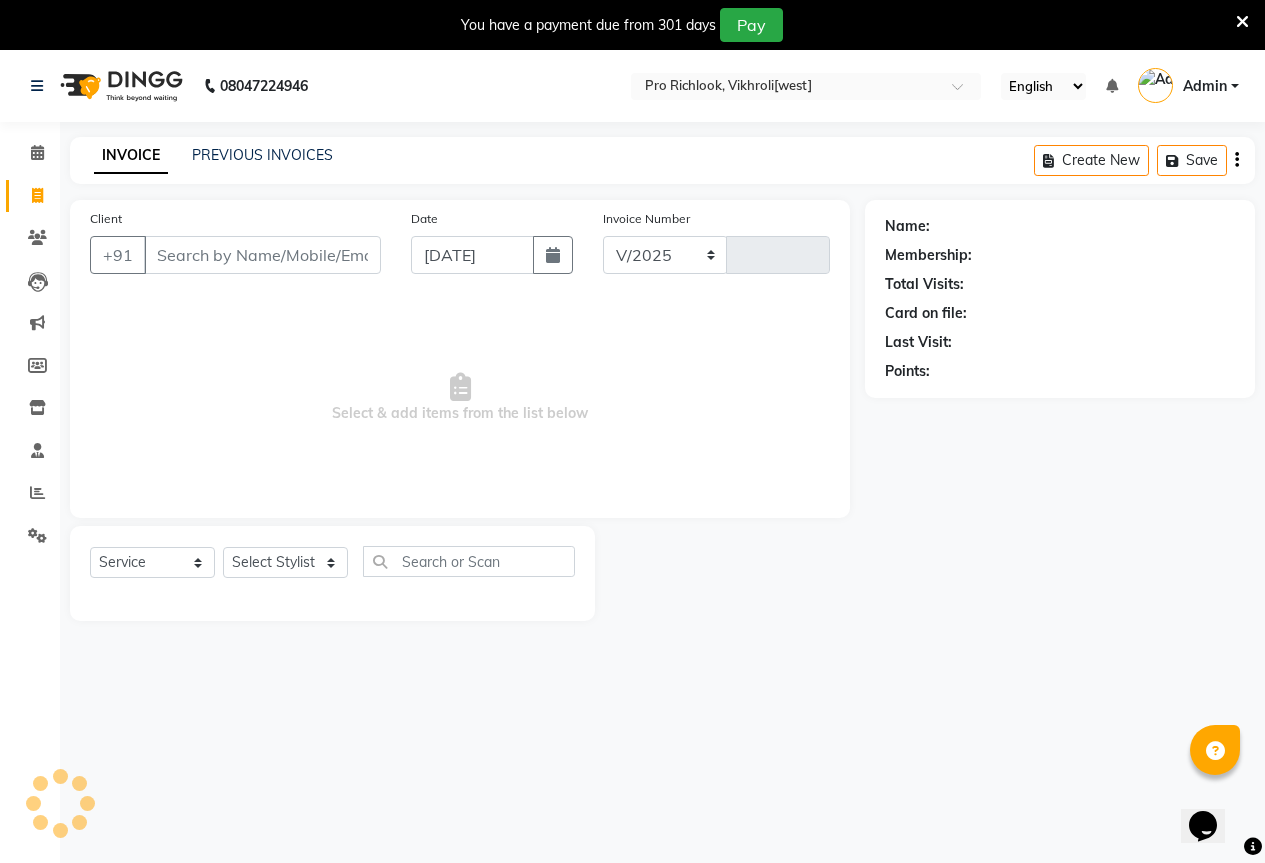 select on "6670" 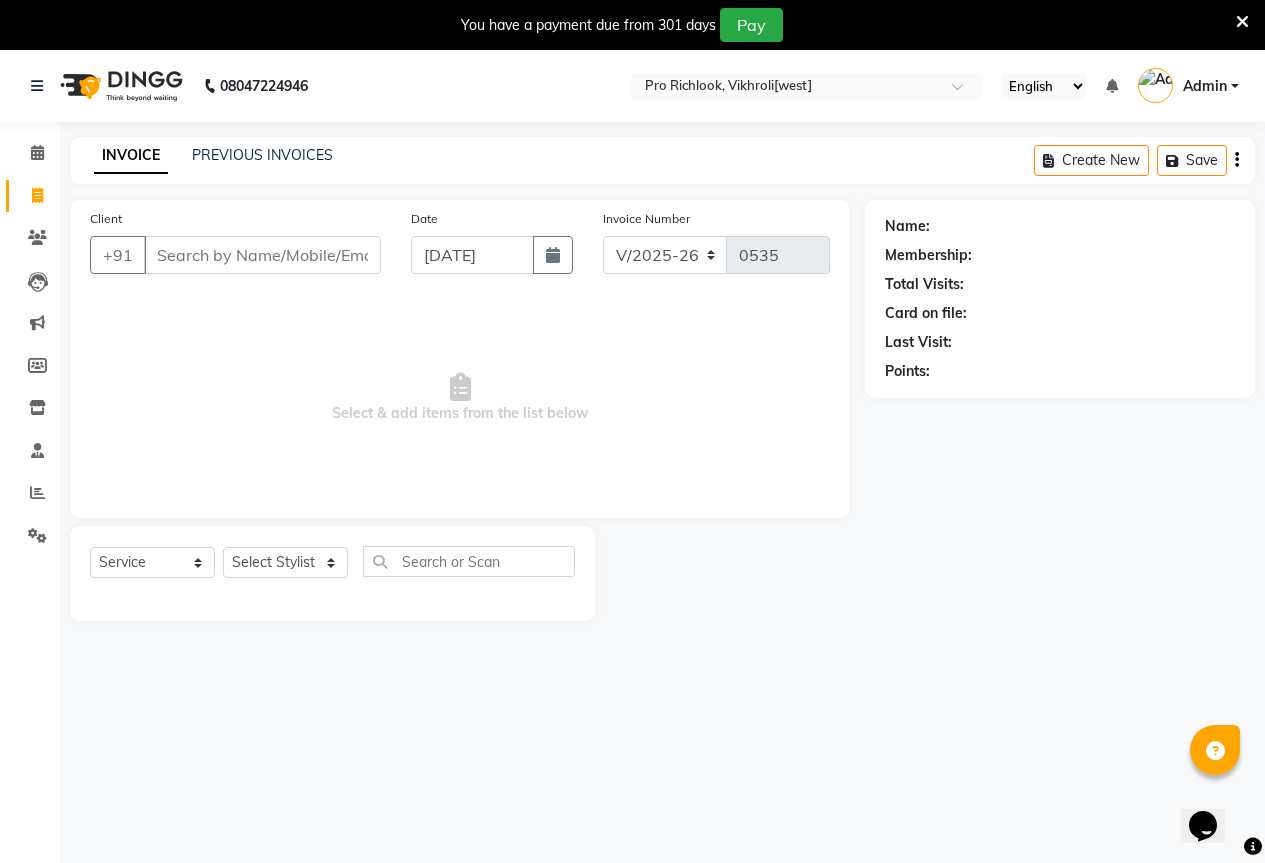 click on "INVOICE PREVIOUS INVOICES" 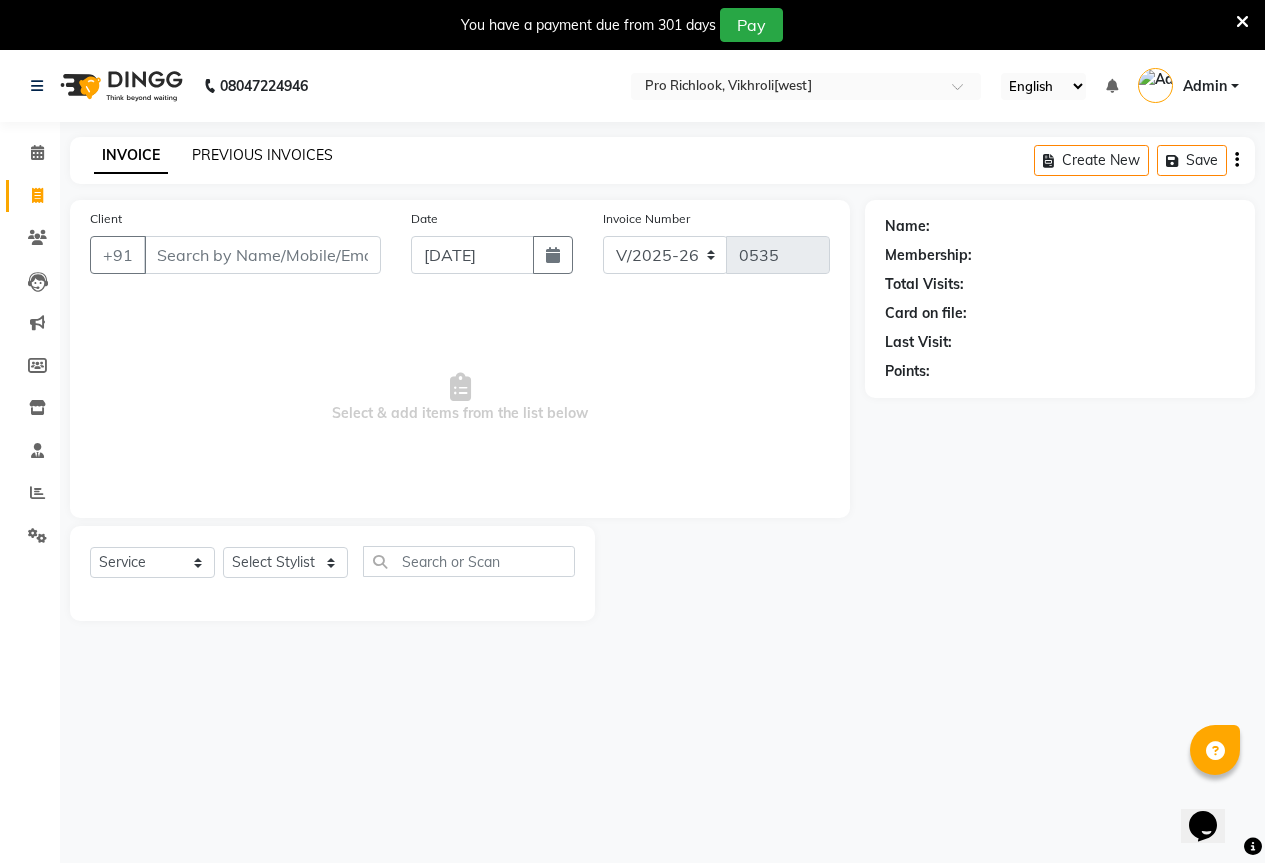 click on "PREVIOUS INVOICES" 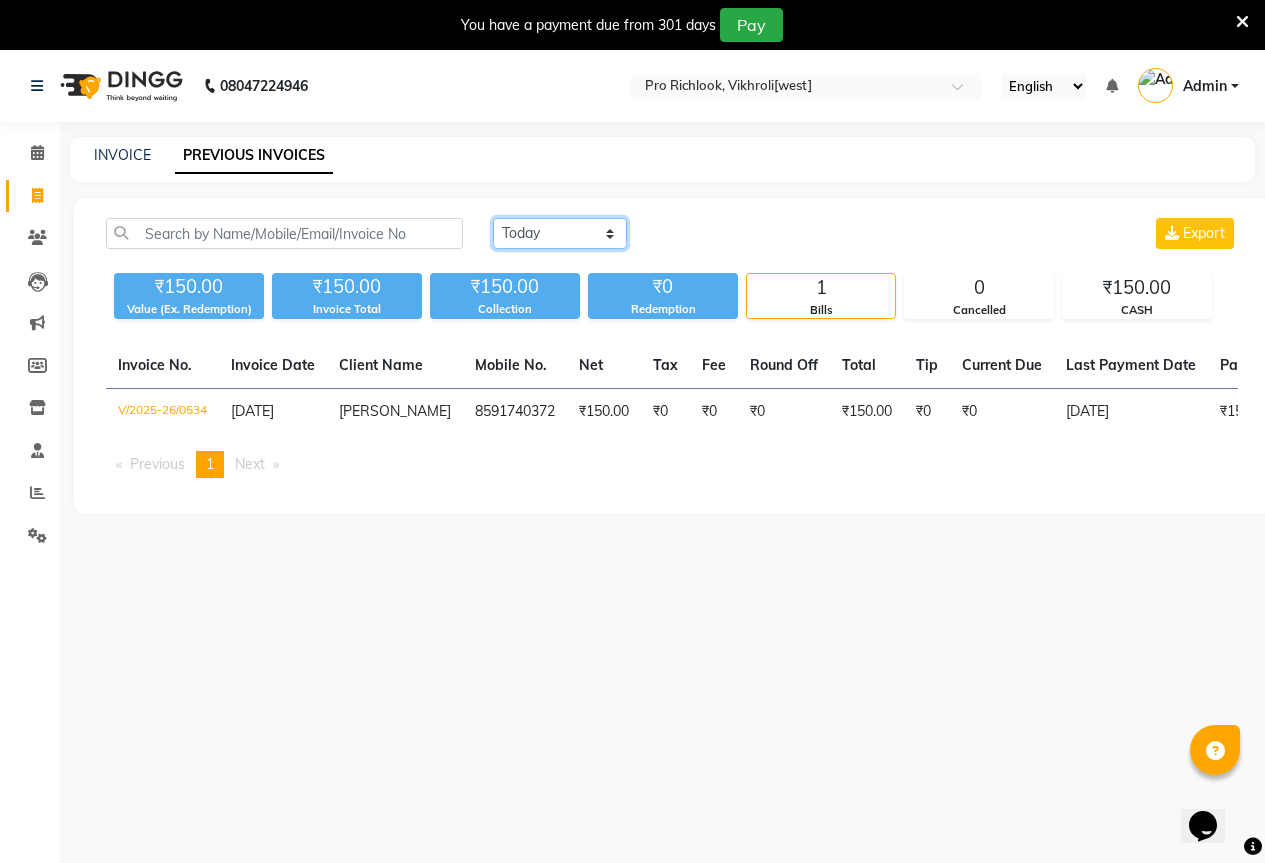 click on "Today Yesterday Custom Range" 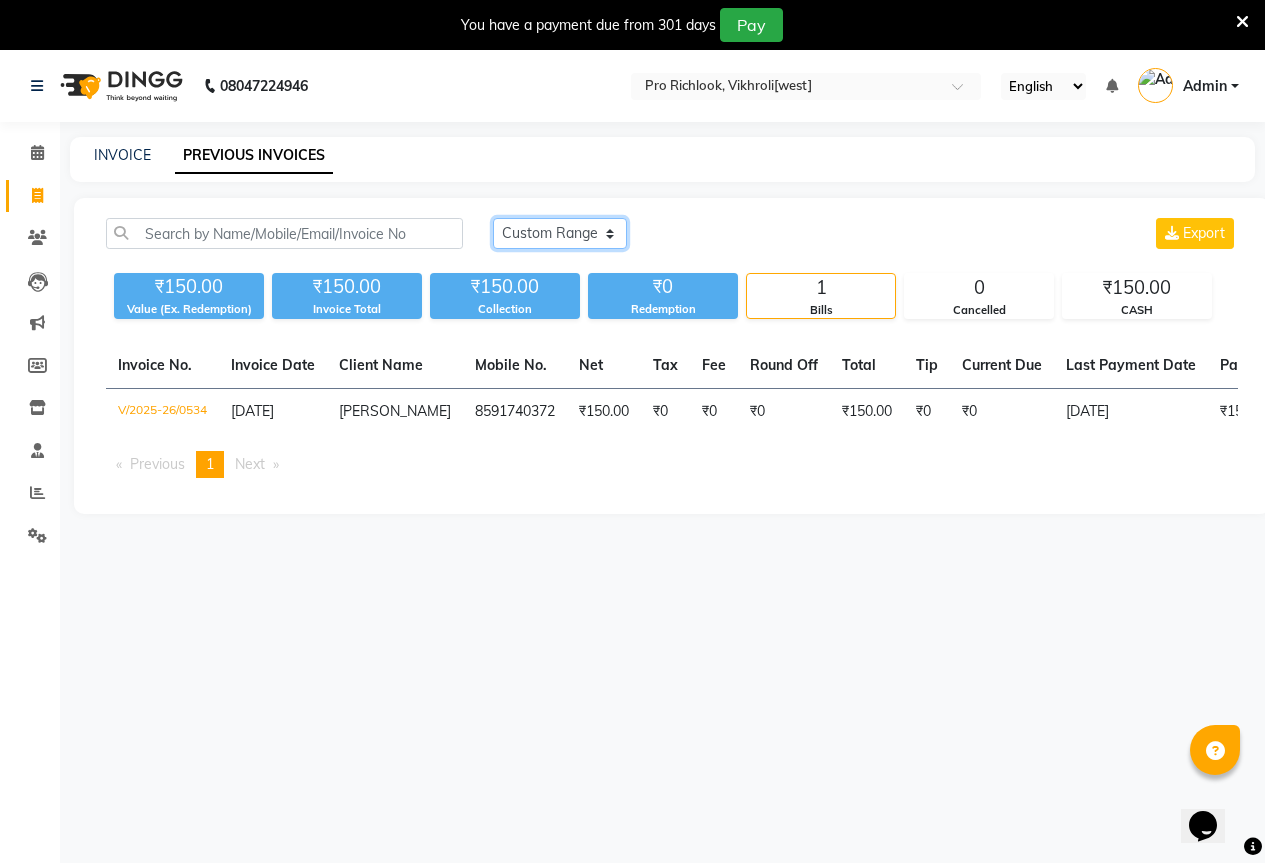 click on "Today Yesterday Custom Range" 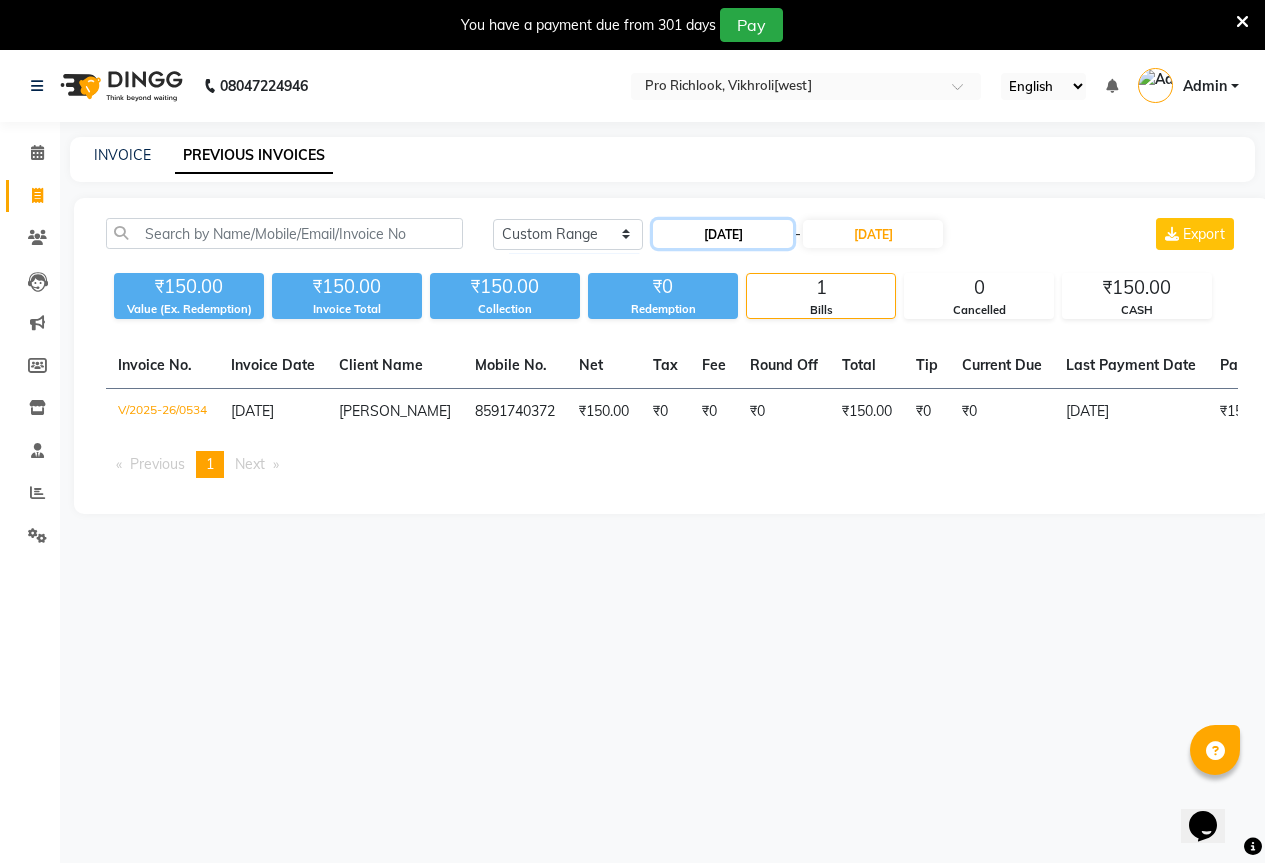 click on "13-07-2025" 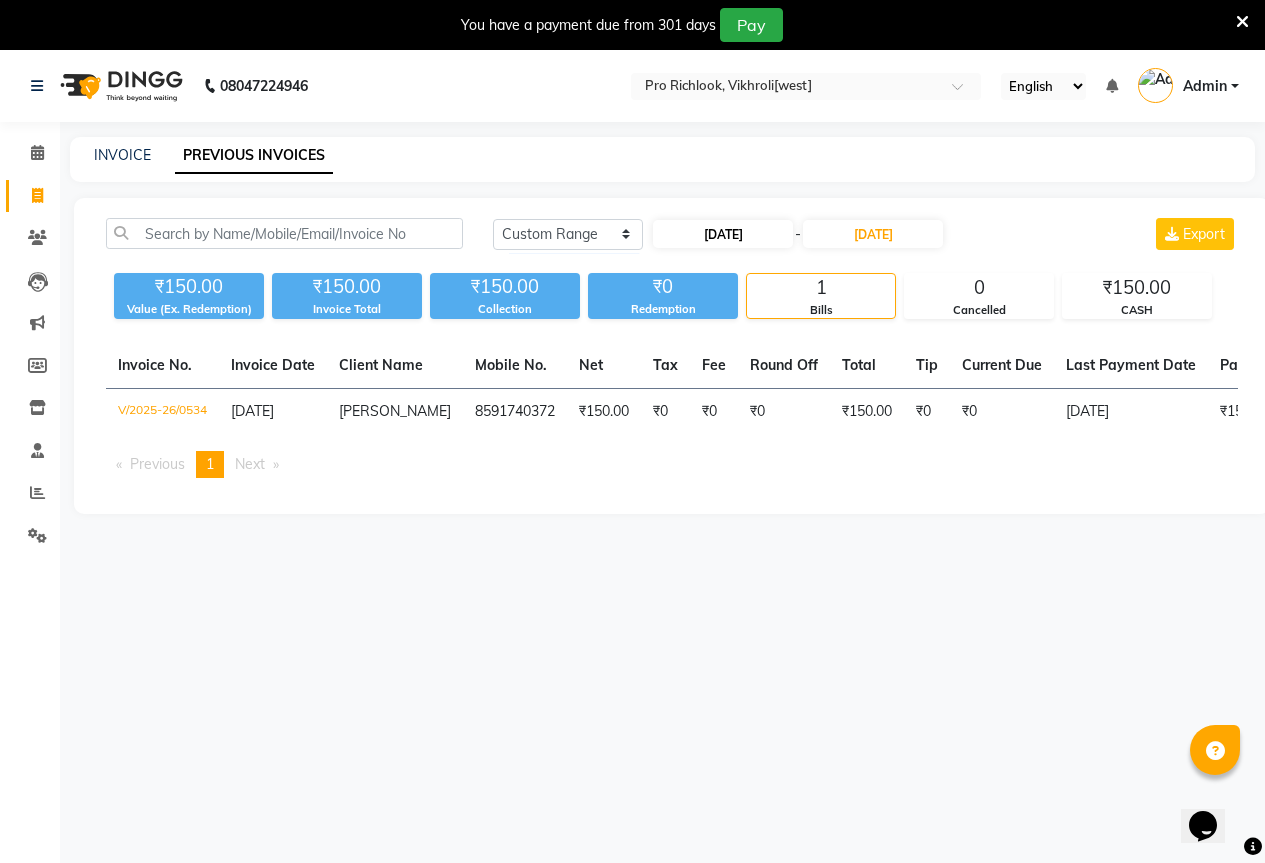 select on "7" 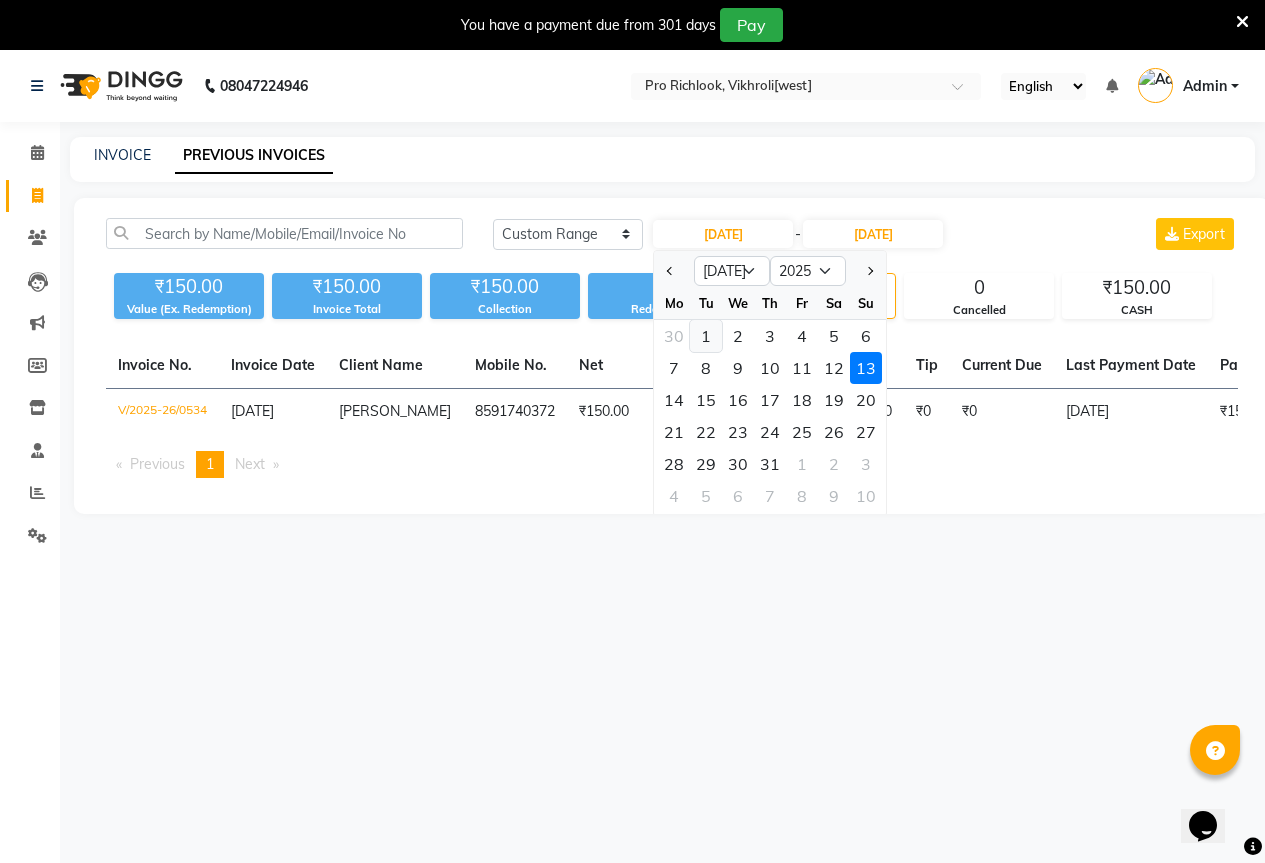click on "1" 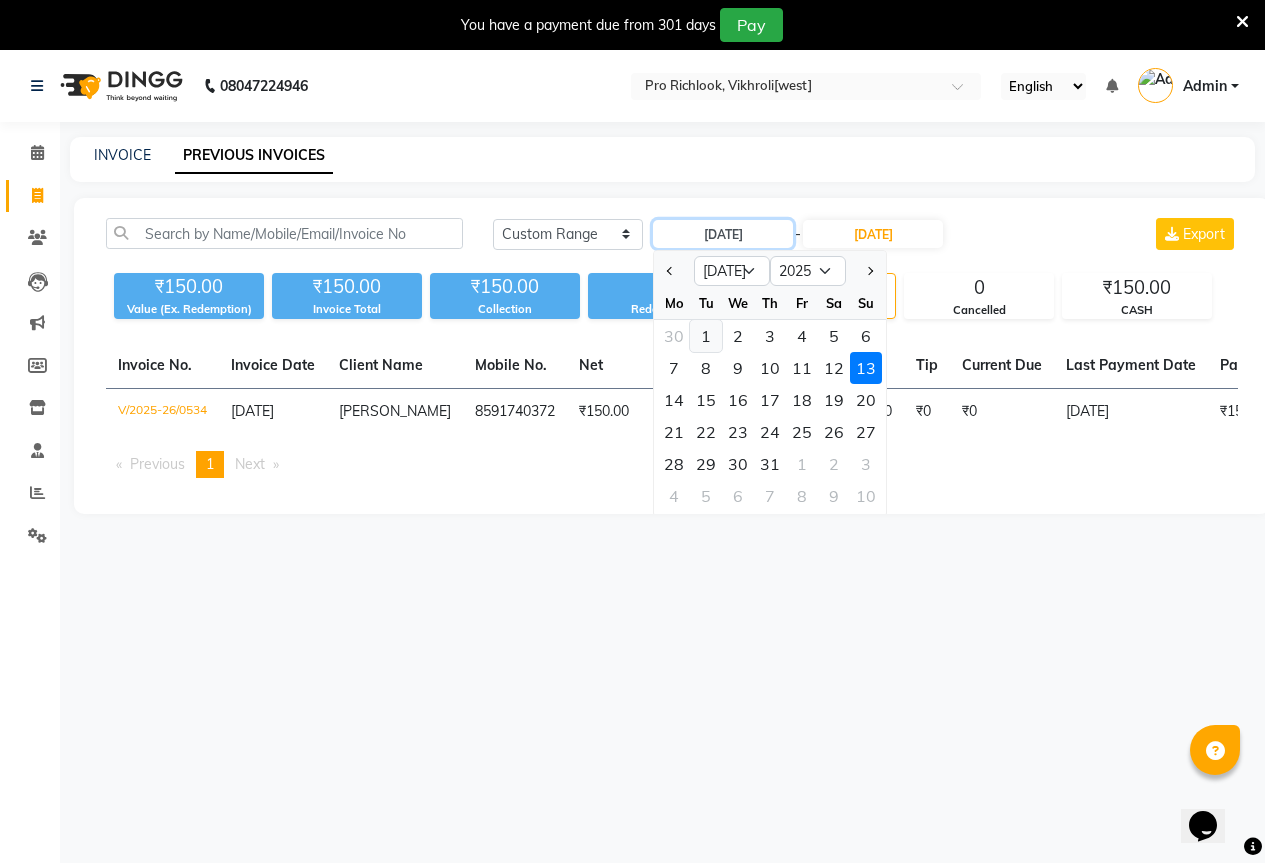 type on "01-07-2025" 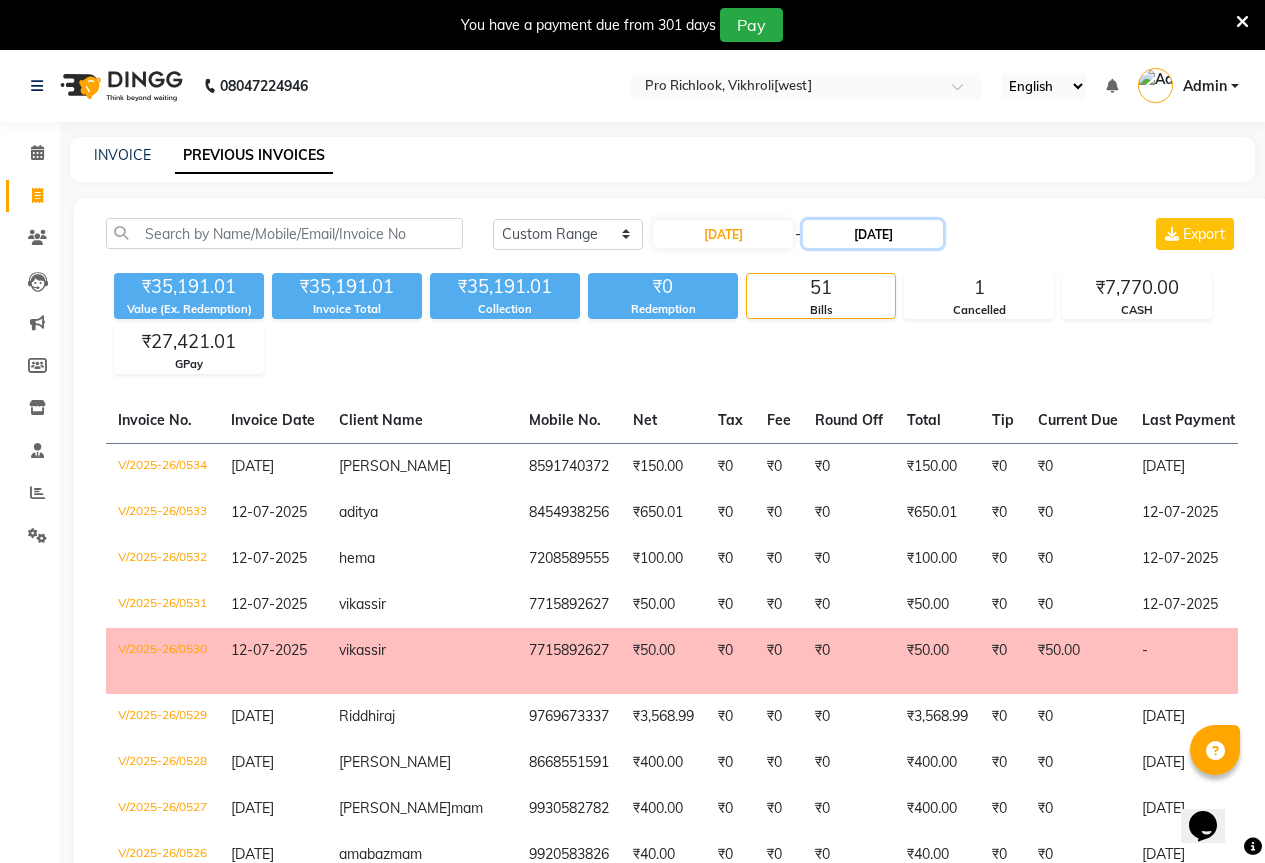 click on "13-07-2025" 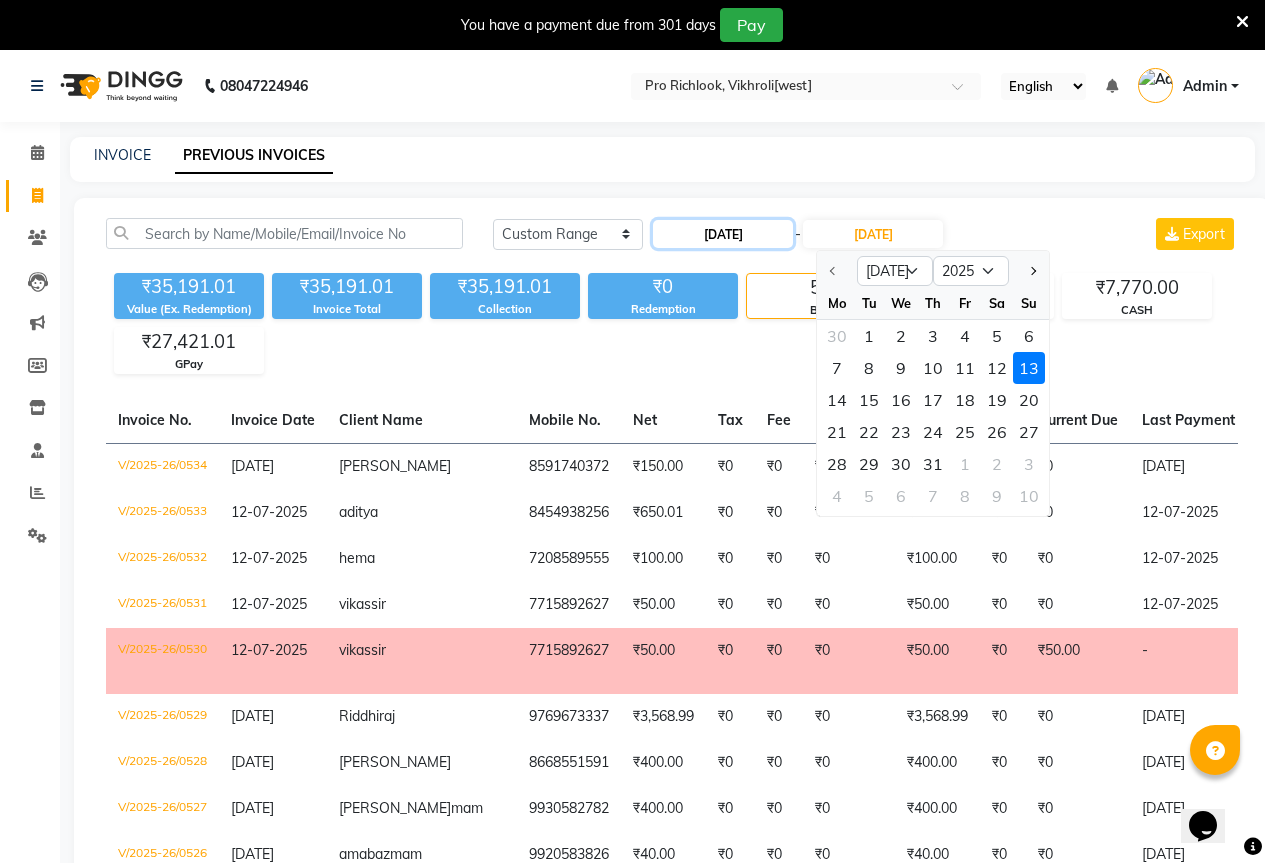 click on "01-07-2025" 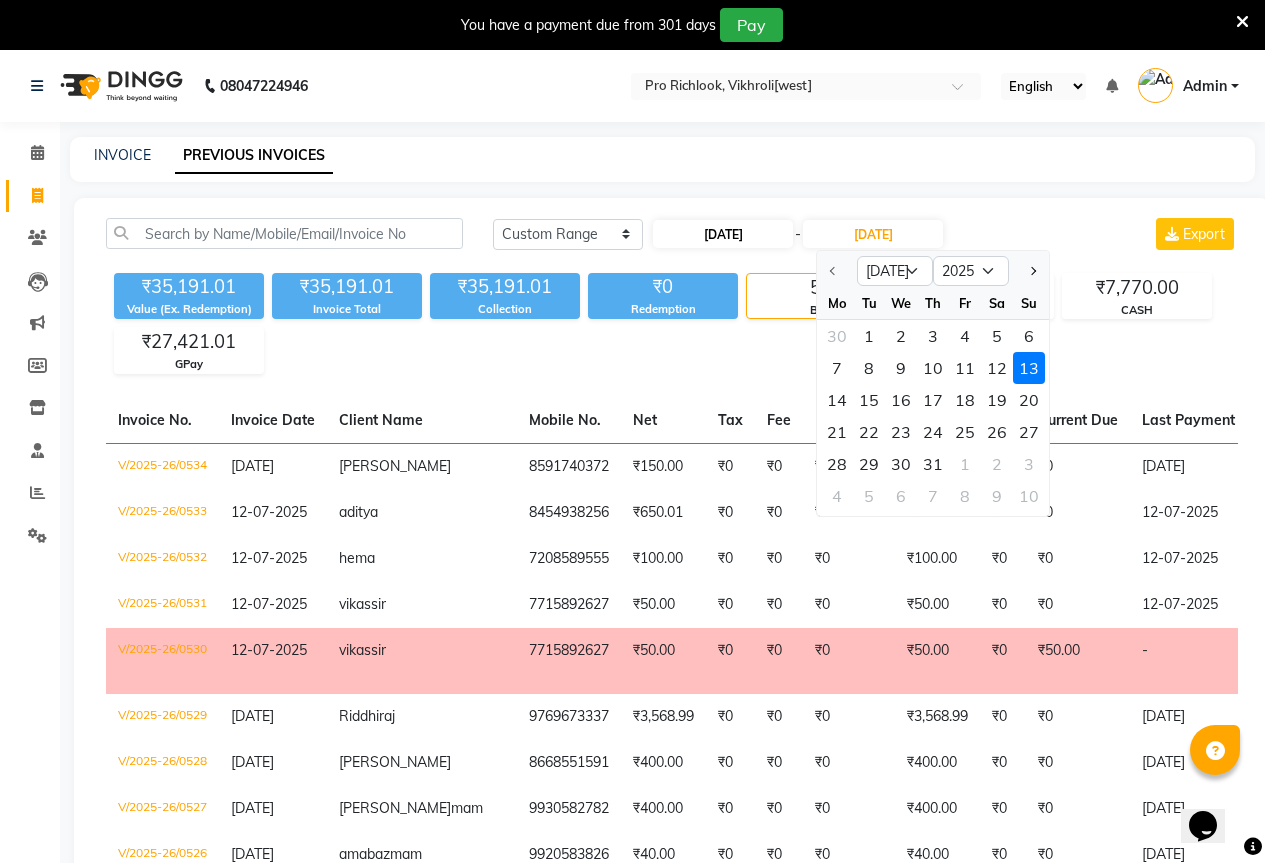 select on "7" 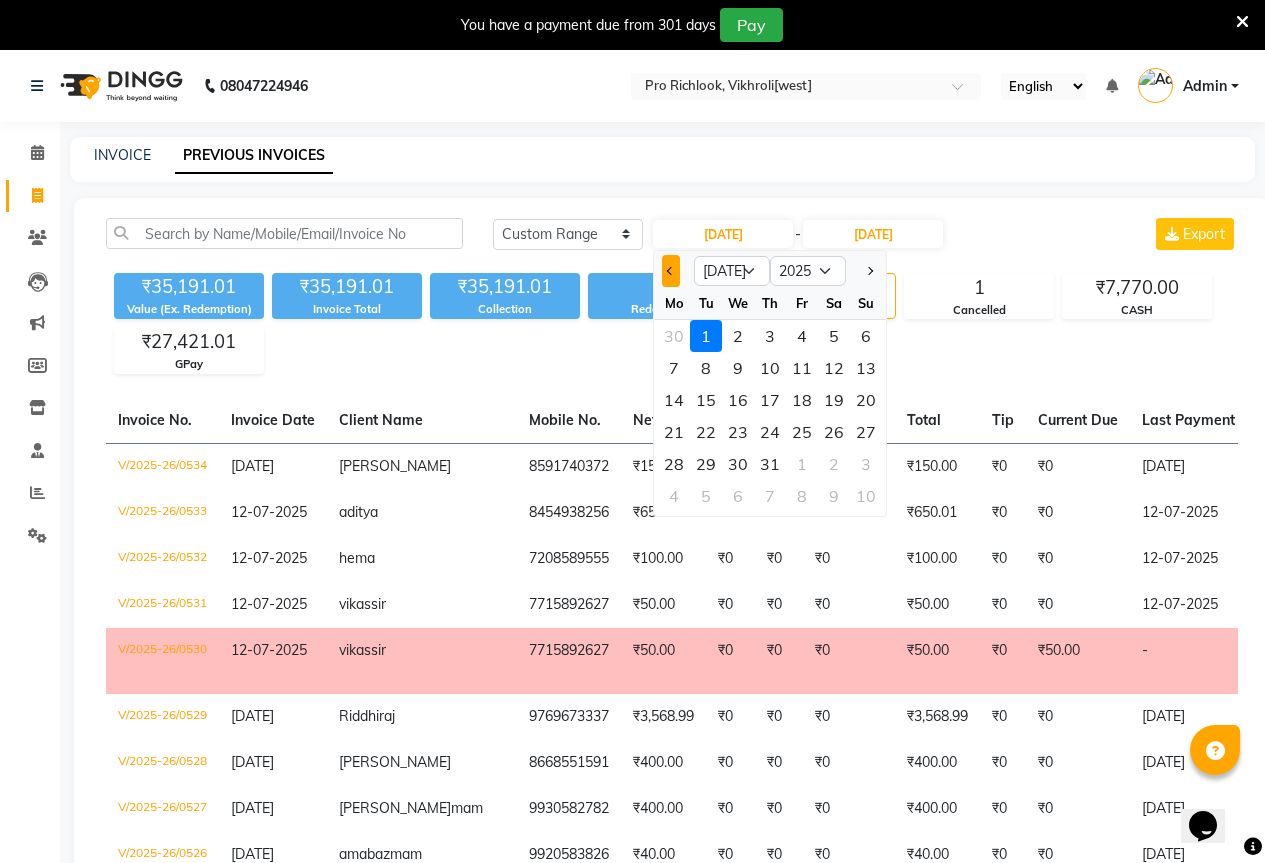 click 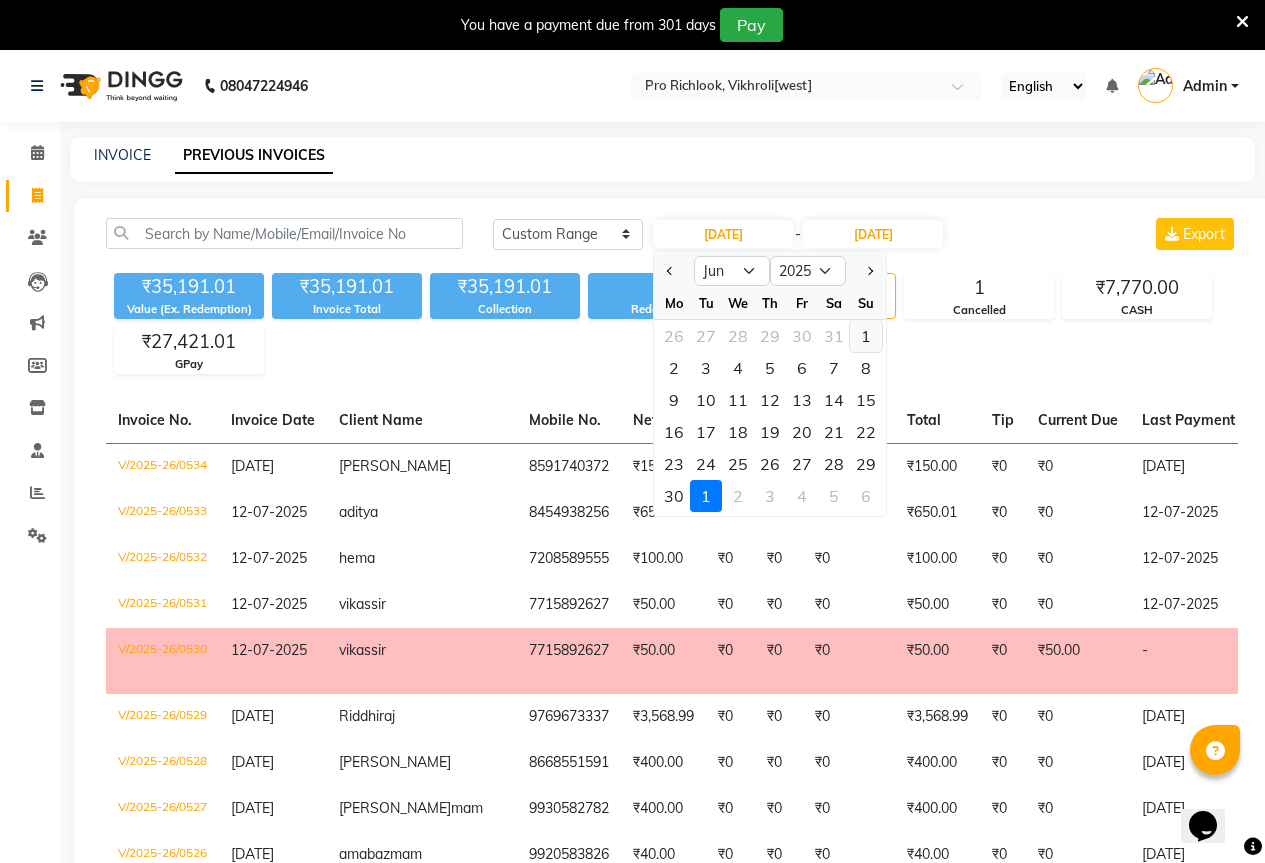click on "1" 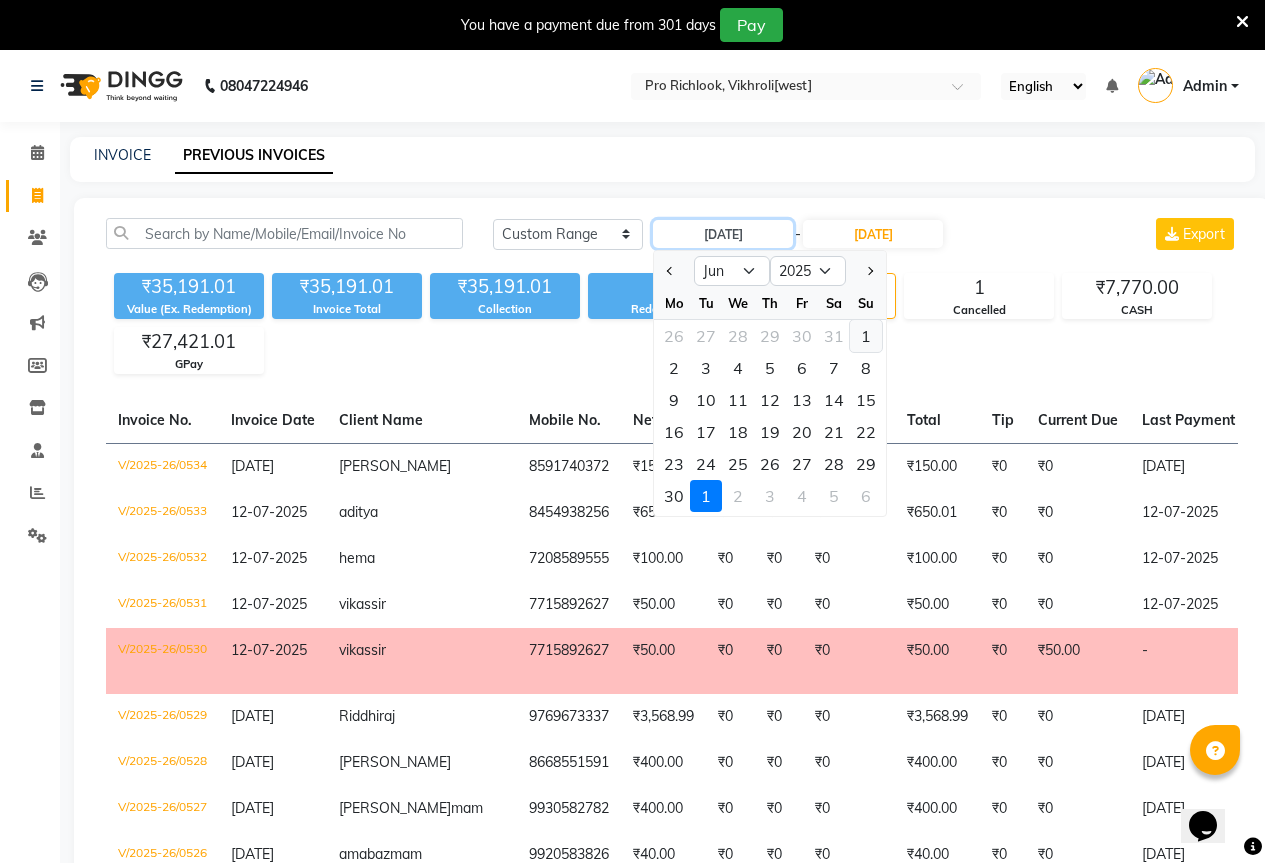 type on "[DATE]" 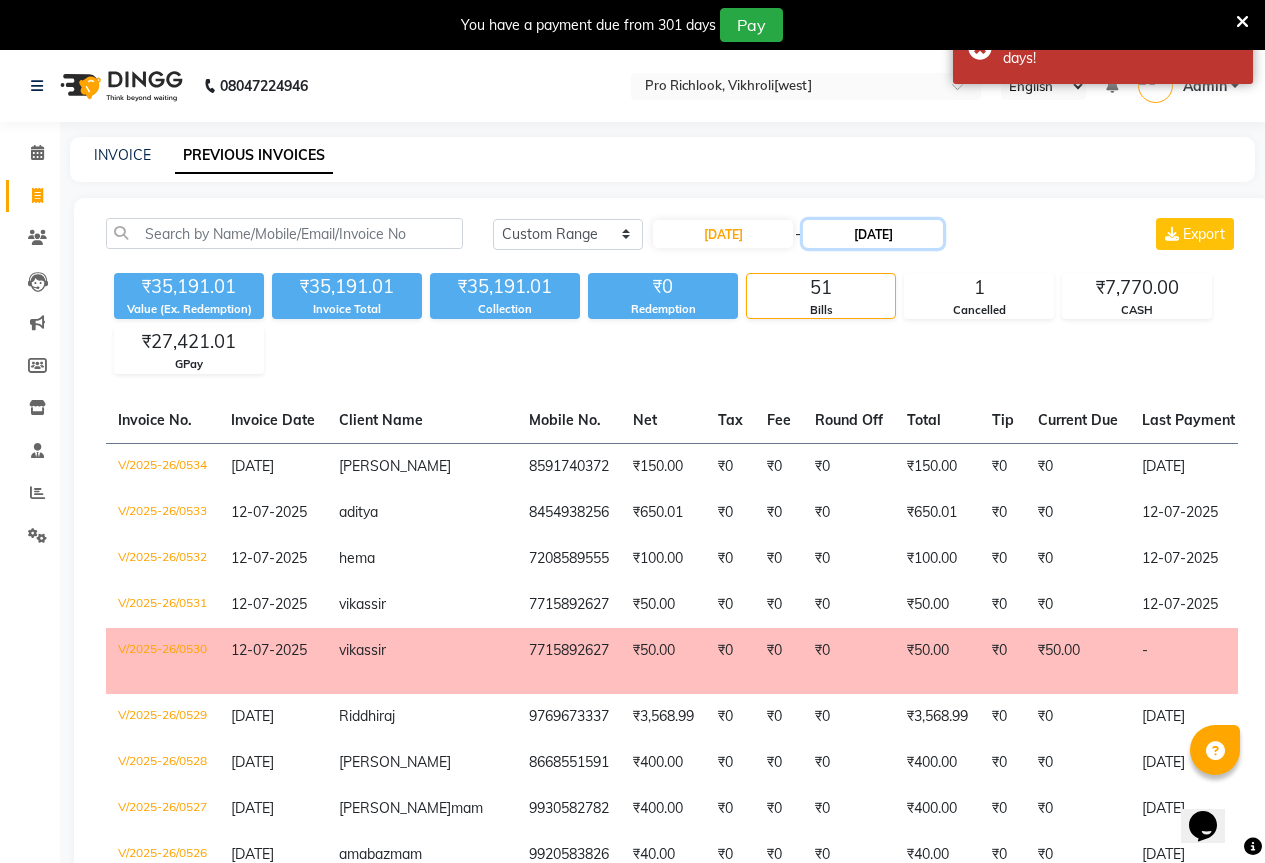 click on "13-07-2025" 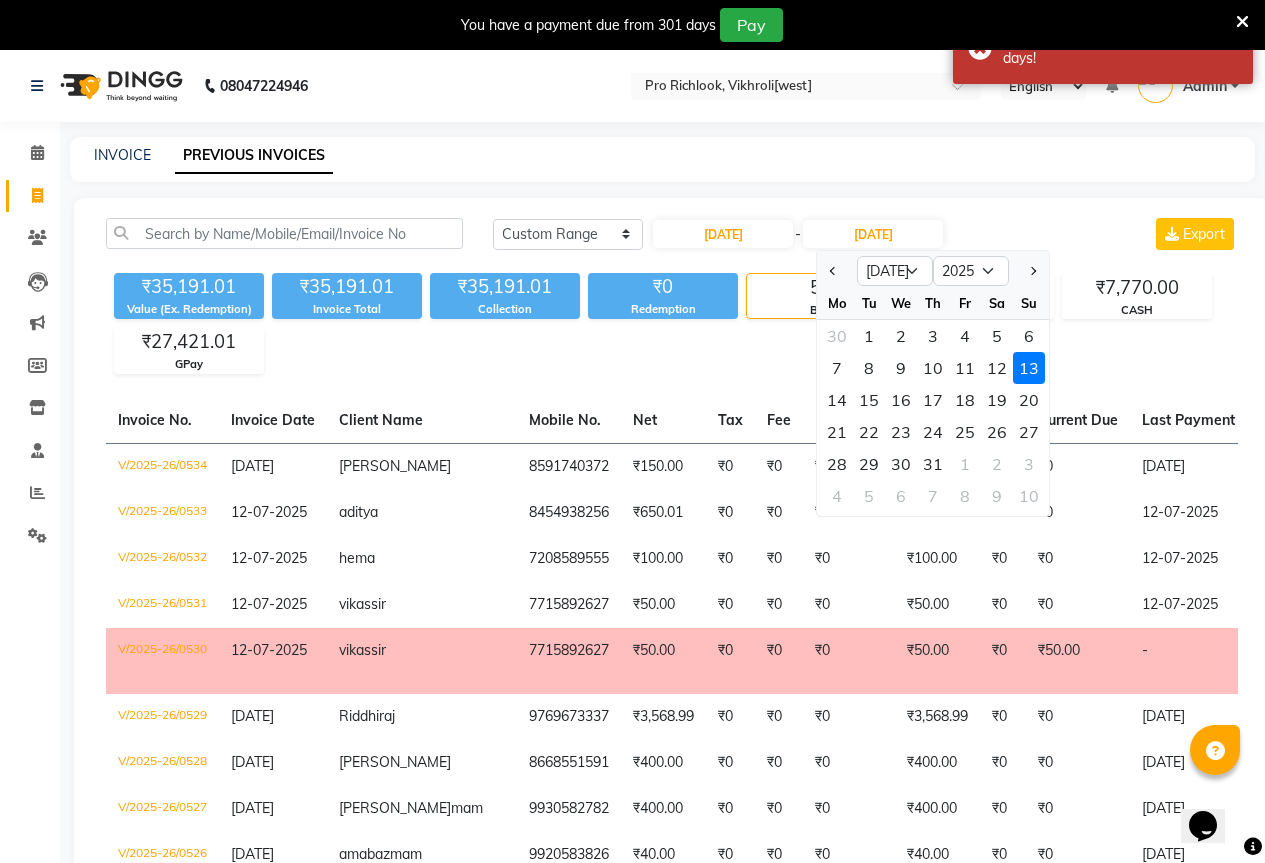 click 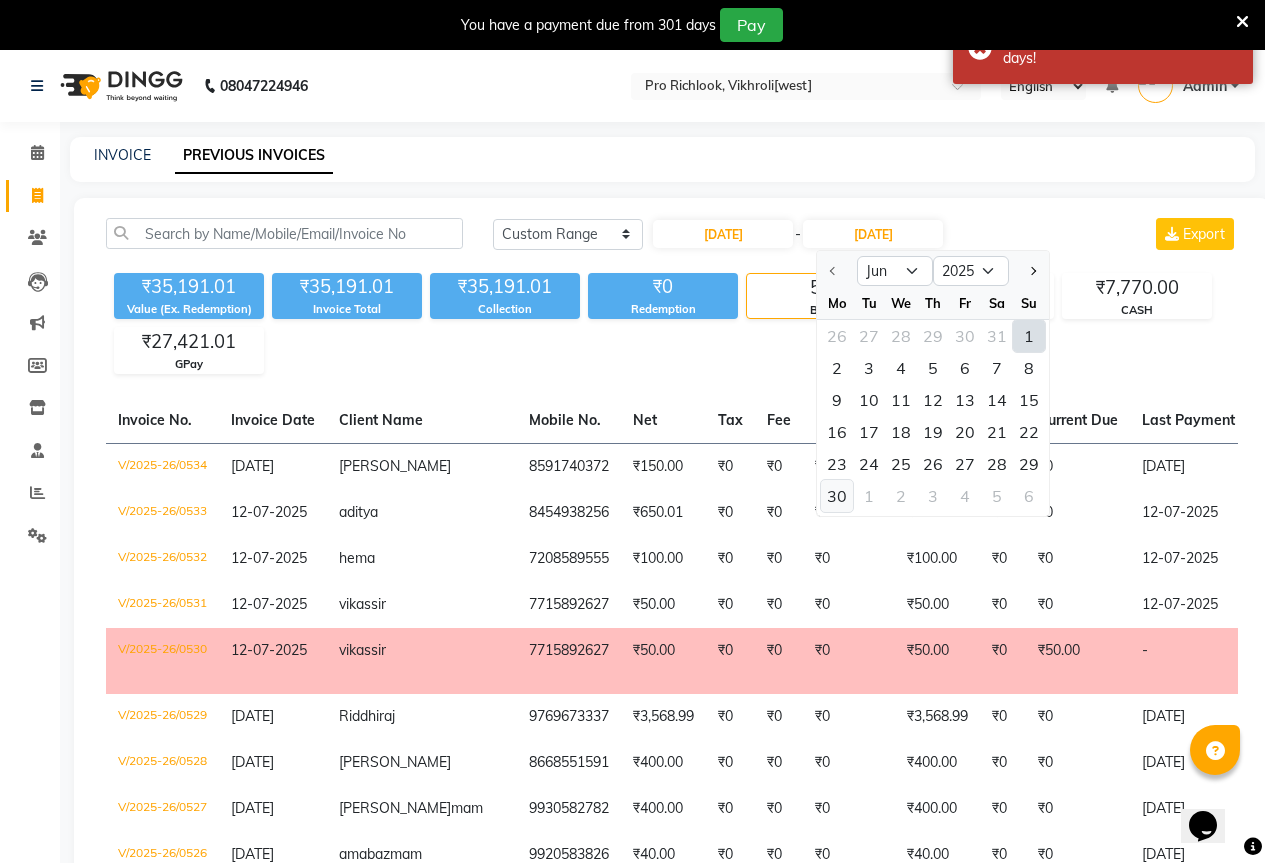 click on "30" 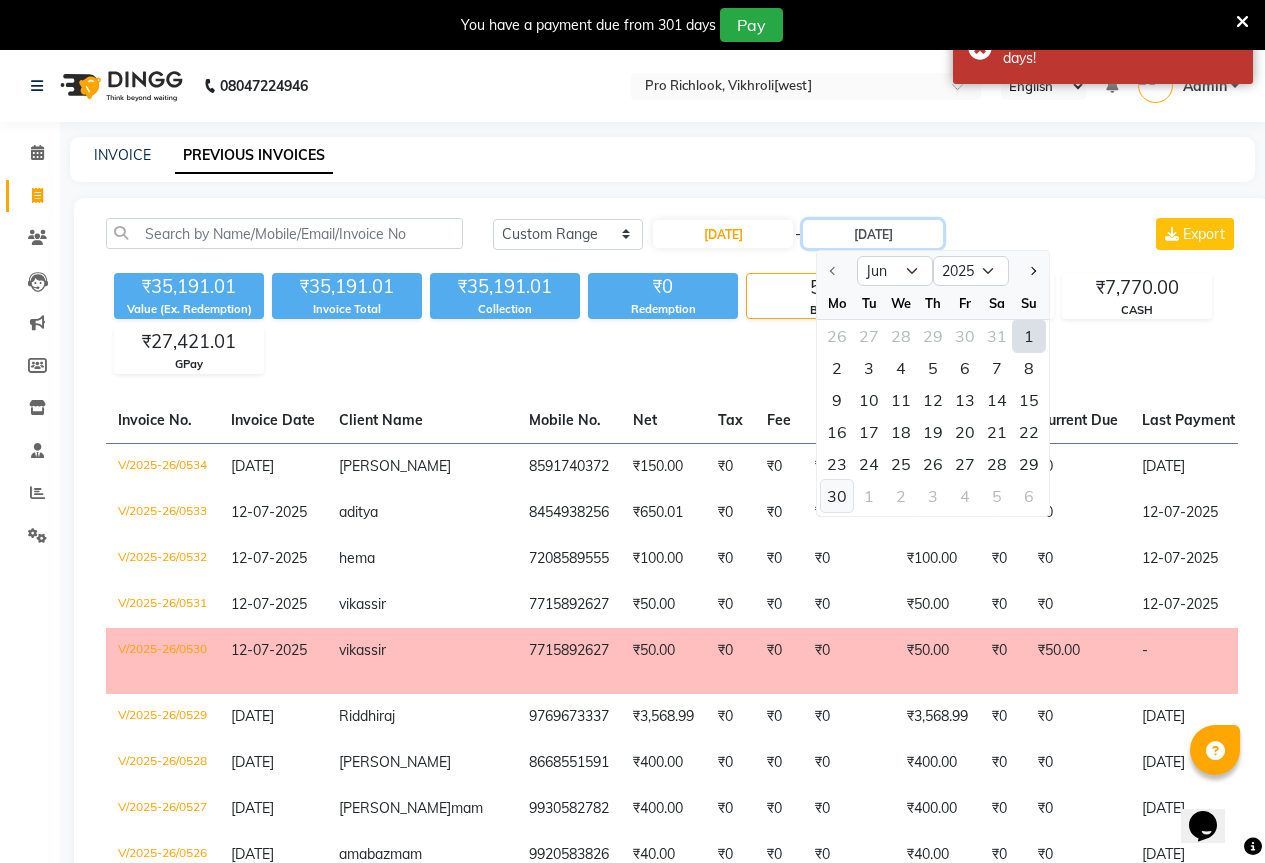 type on "30-06-2025" 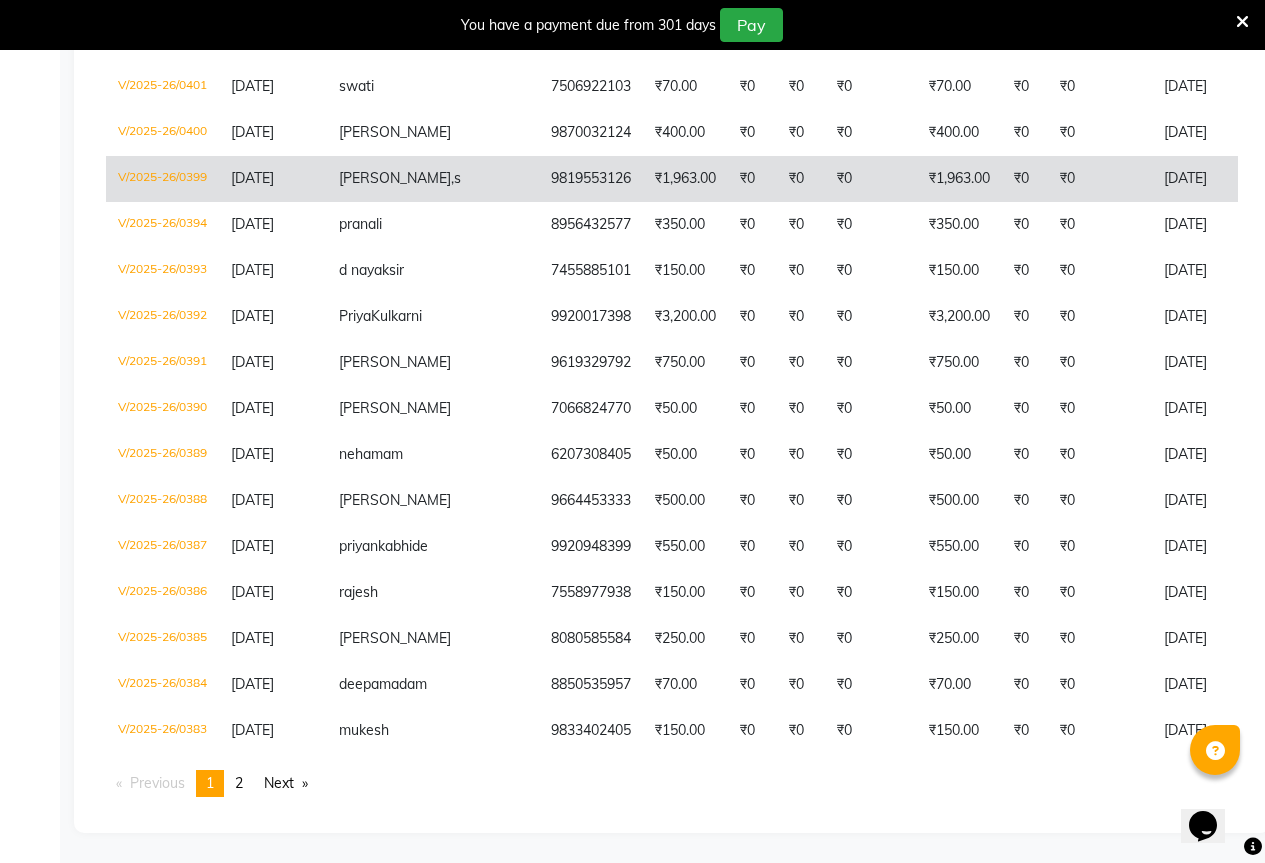 scroll, scrollTop: 4805, scrollLeft: 0, axis: vertical 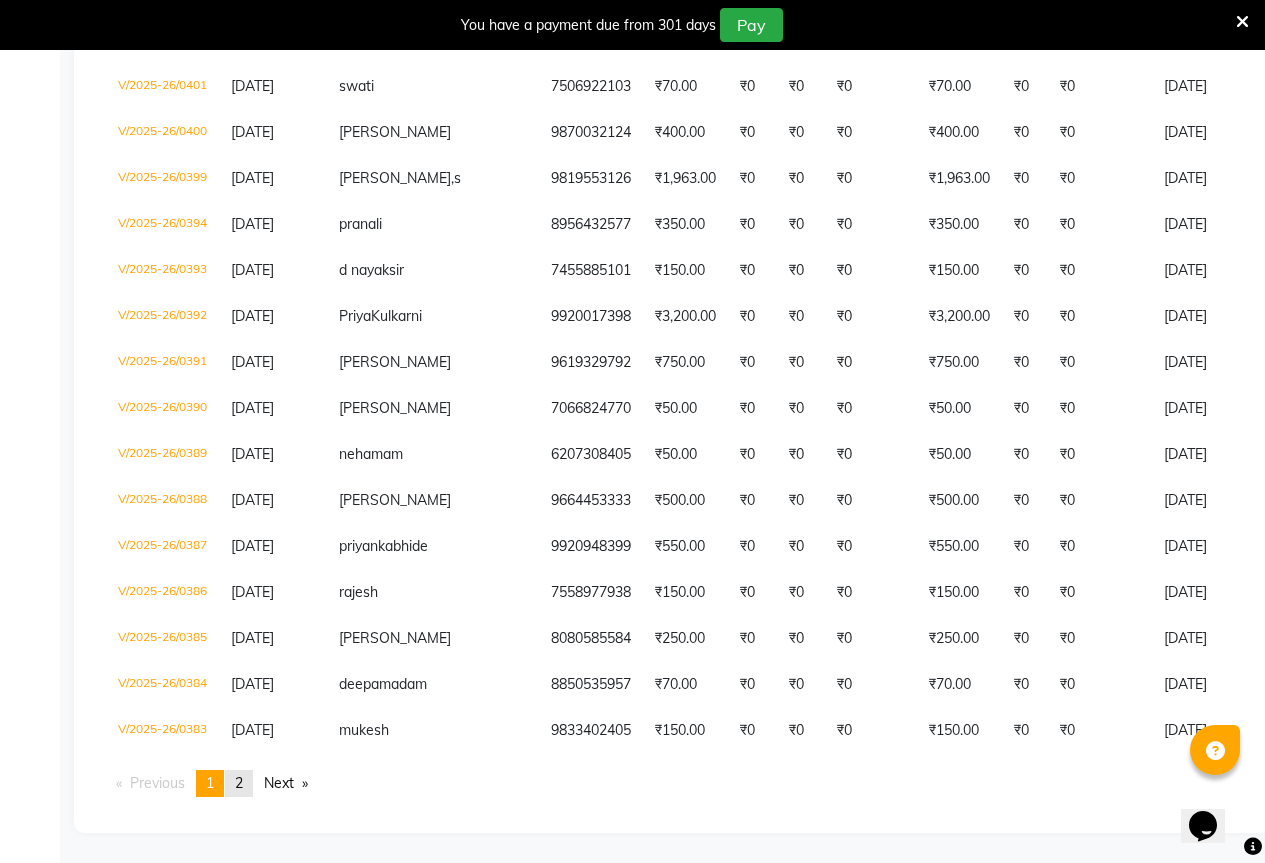click on "page  2" at bounding box center [239, 783] 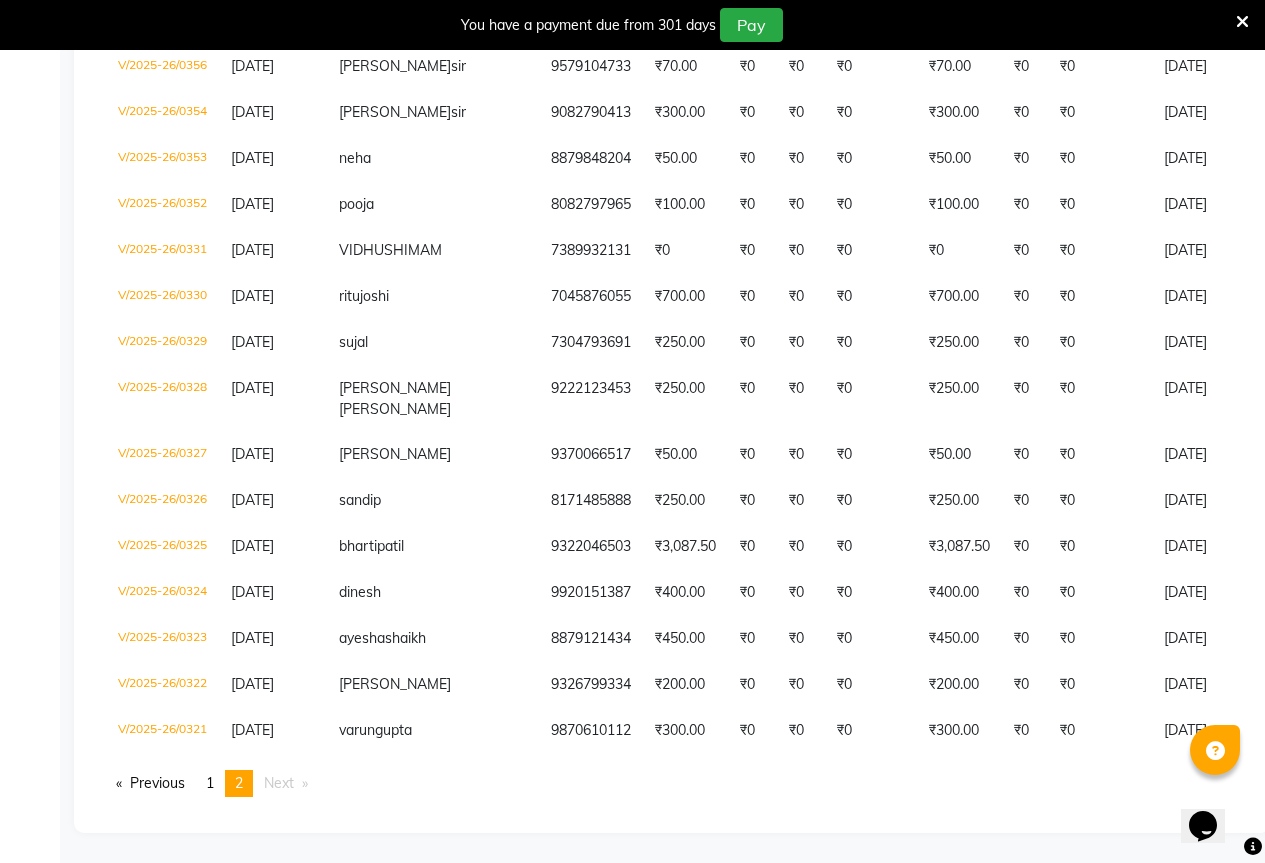 scroll, scrollTop: 2811, scrollLeft: 0, axis: vertical 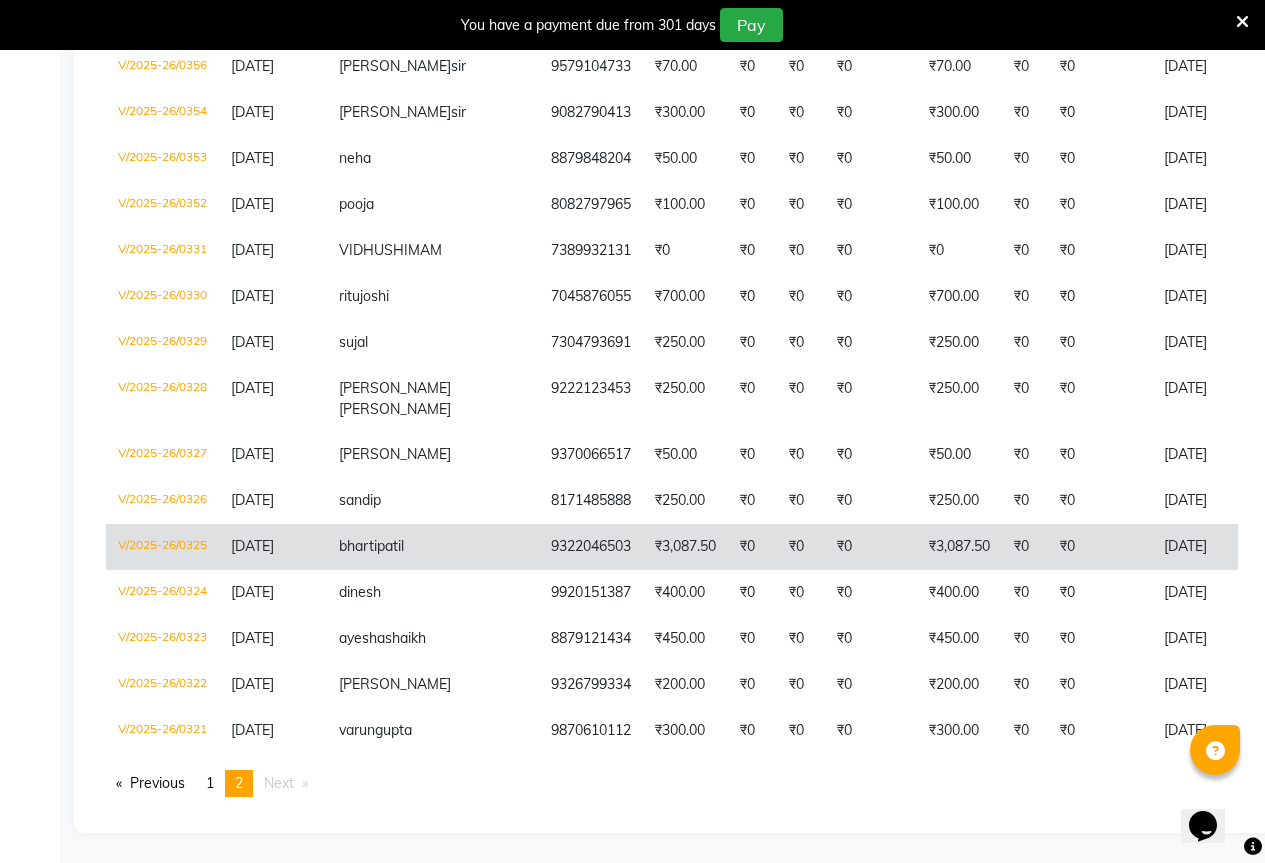 click on "9322046503" 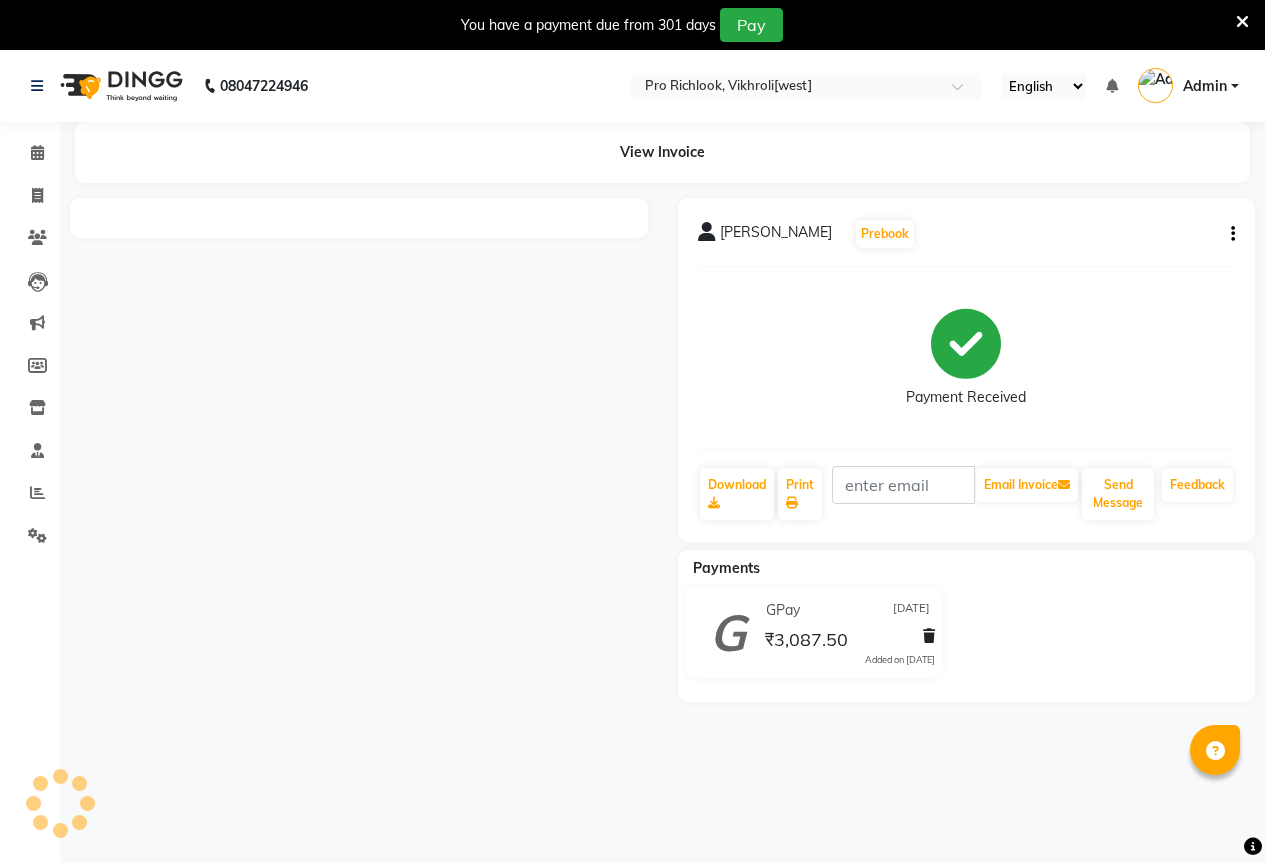scroll, scrollTop: 0, scrollLeft: 0, axis: both 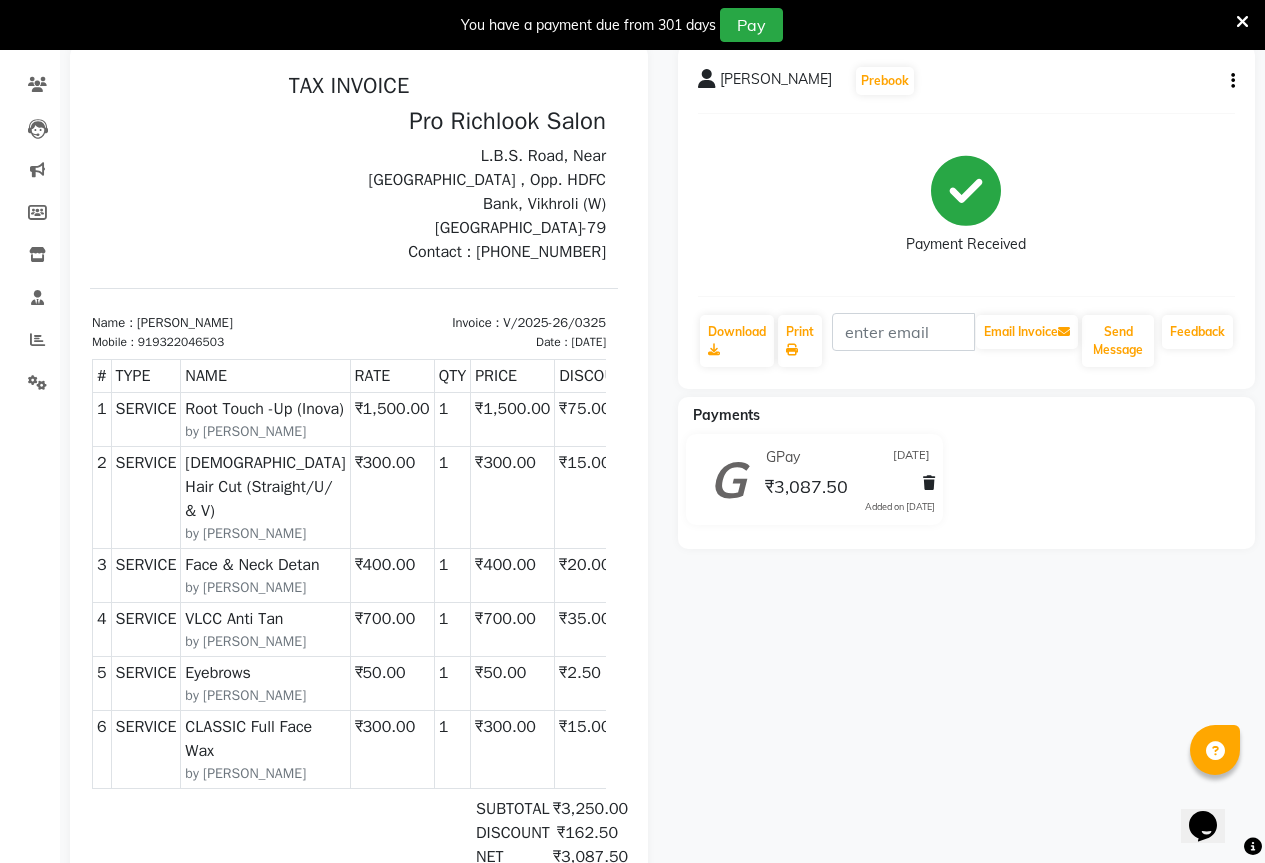 click on "₹75.00" at bounding box center (596, 419) 